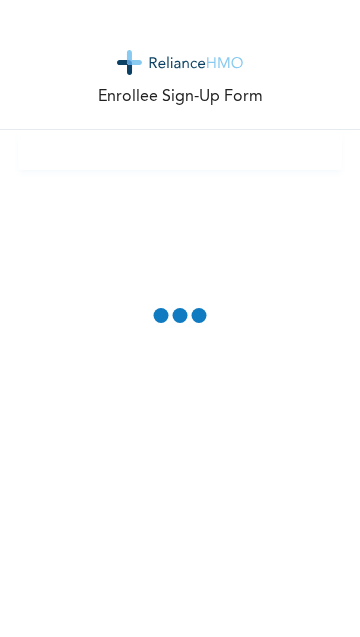 scroll, scrollTop: 0, scrollLeft: 0, axis: both 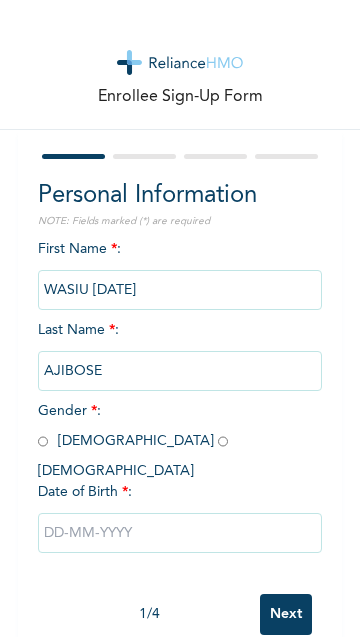 click at bounding box center [180, 533] 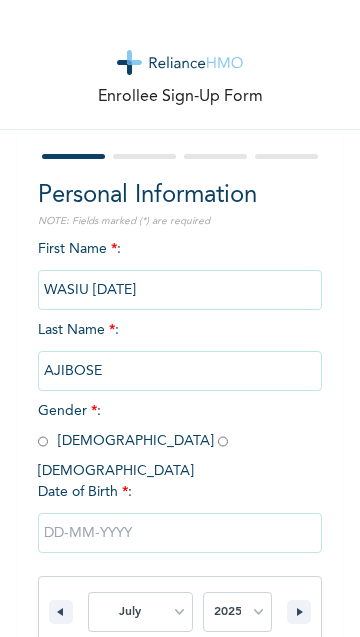 scroll, scrollTop: 212, scrollLeft: 0, axis: vertical 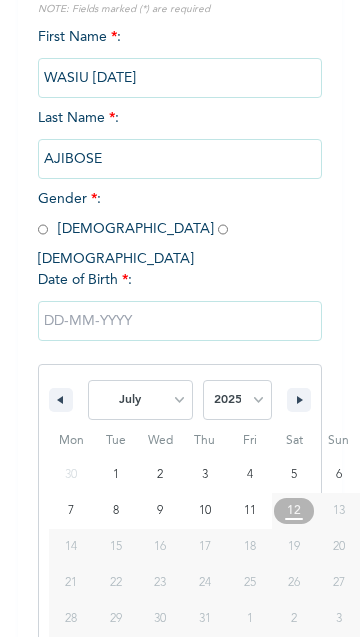 type on "[DATE]" 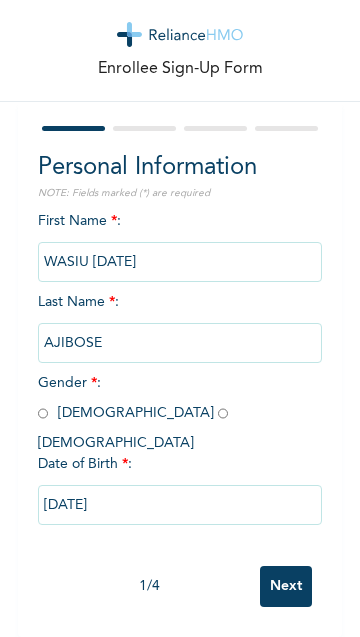 scroll, scrollTop: 7, scrollLeft: 0, axis: vertical 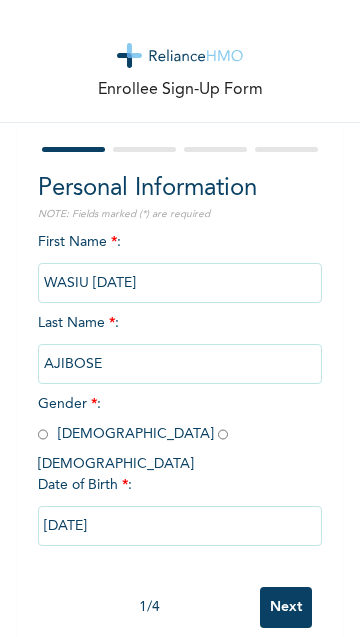 click on "[DATE]" at bounding box center [180, 526] 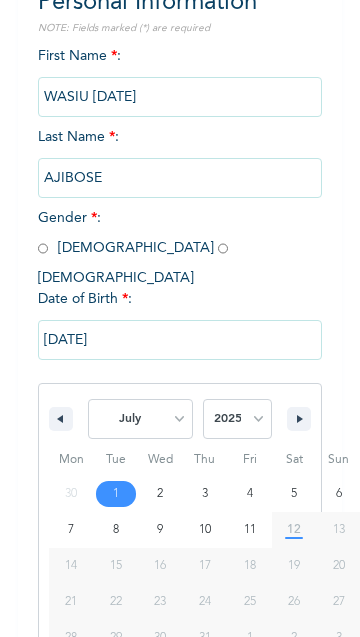 scroll, scrollTop: 212, scrollLeft: 0, axis: vertical 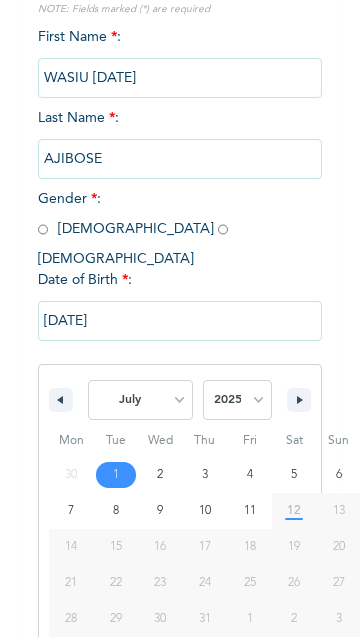 click on "[DATE]" at bounding box center (180, 321) 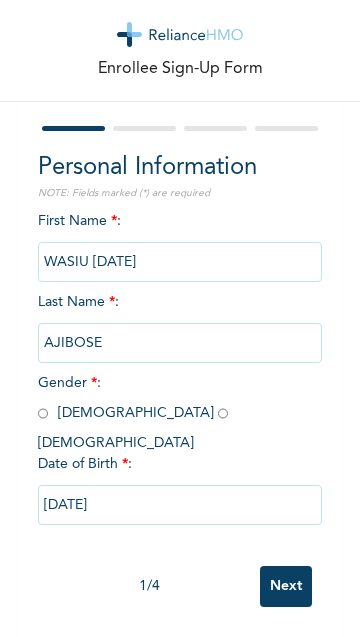 scroll, scrollTop: 7, scrollLeft: 0, axis: vertical 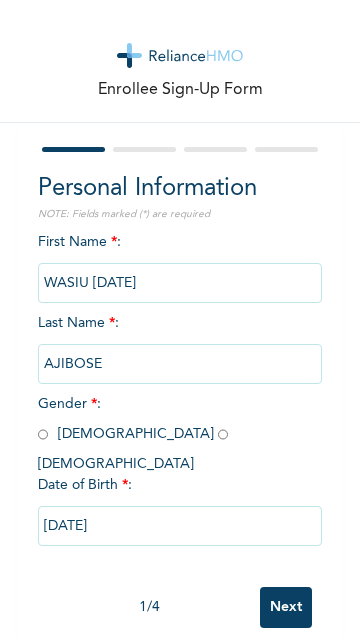 click on "[DATE]" at bounding box center (180, 526) 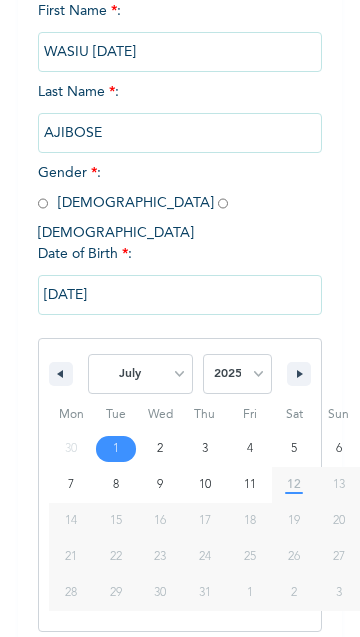 scroll, scrollTop: 314, scrollLeft: 0, axis: vertical 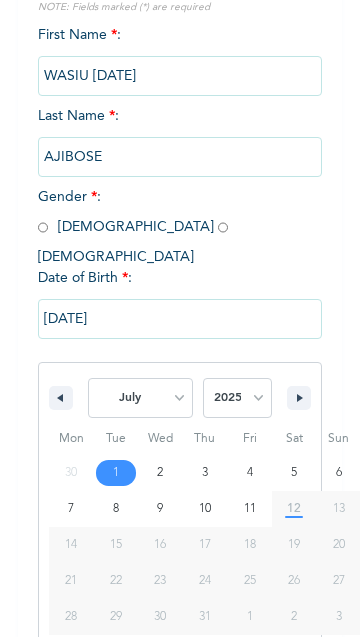 click on "[DATE]" at bounding box center [180, 319] 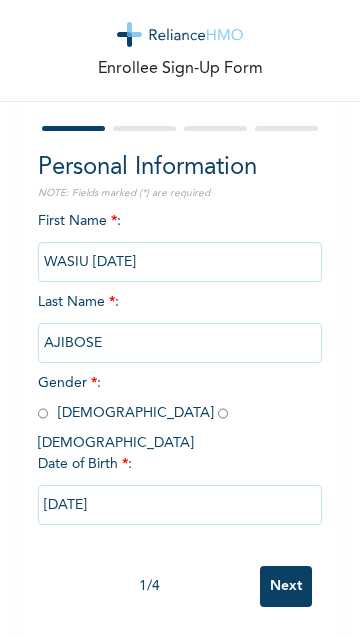 scroll, scrollTop: 7, scrollLeft: 0, axis: vertical 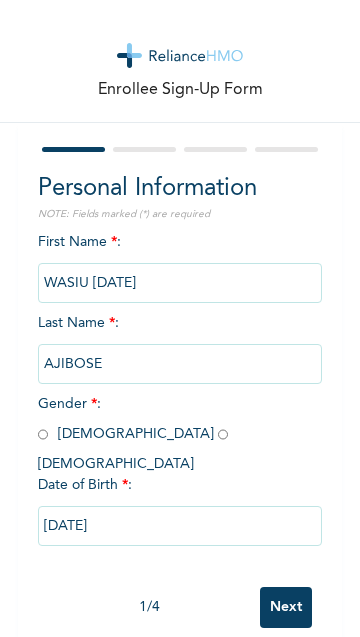 click on "[DATE]" at bounding box center [180, 526] 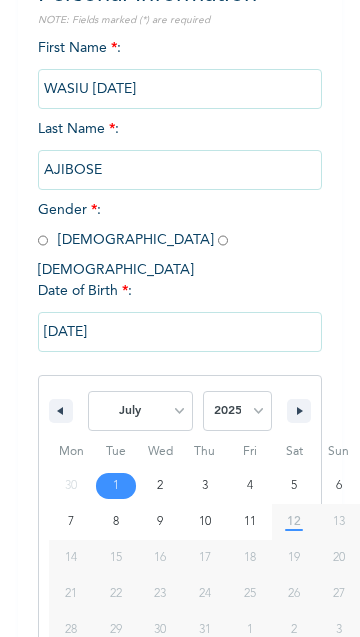 scroll, scrollTop: 212, scrollLeft: 0, axis: vertical 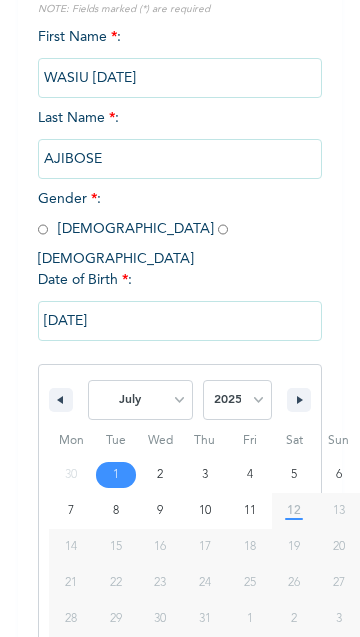 click on "15" at bounding box center (116, 547) 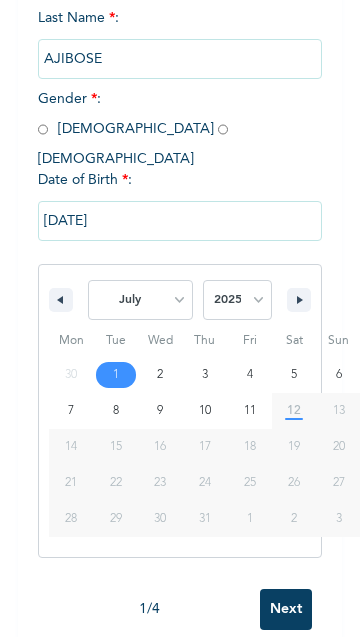 scroll, scrollTop: 314, scrollLeft: 0, axis: vertical 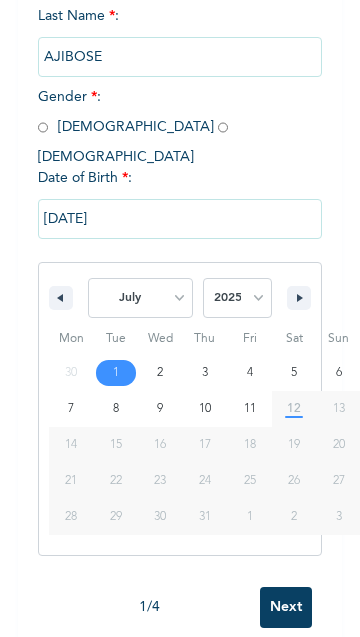 click on "January February March April May June July August September October November December" at bounding box center (140, 298) 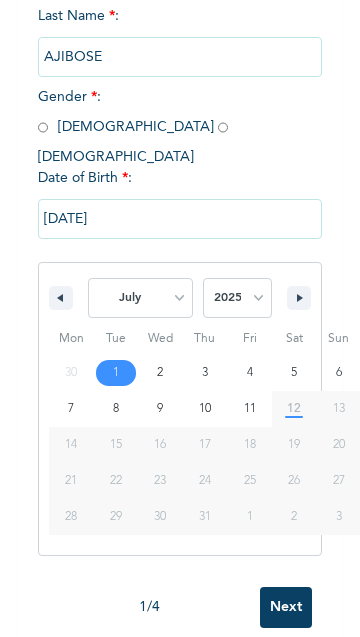click on "2025 2024 2023 2022 2021 2020 2019 2018 2017 2016 2015 2014 2013 2012 2011 2010 2009 2008 2007 2006 2005 2004 2003 2002 2001 2000 1999 1998 1997 1996 1995 1994 1993 1992 1991 1990 1989 1988 1987 1986 1985 1984 1983 1982 1981 1980 1979 1978 1977 1976 1975 1974 1973 1972 1971 1970 1969 1968 1967 1966 1965 1964 1963 1962 1961 1960" at bounding box center [237, 298] 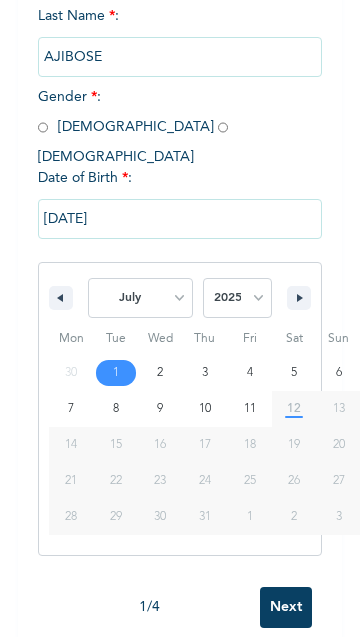 select on "1983" 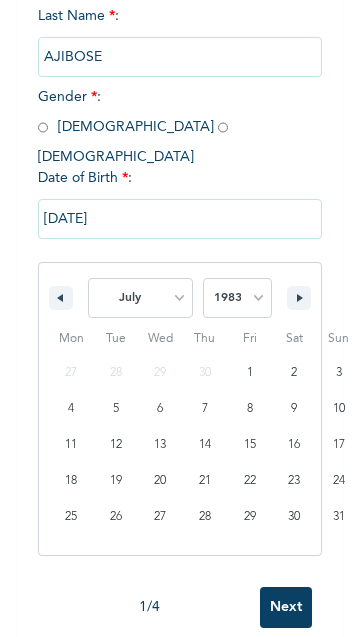 click on "Next" at bounding box center [286, 607] 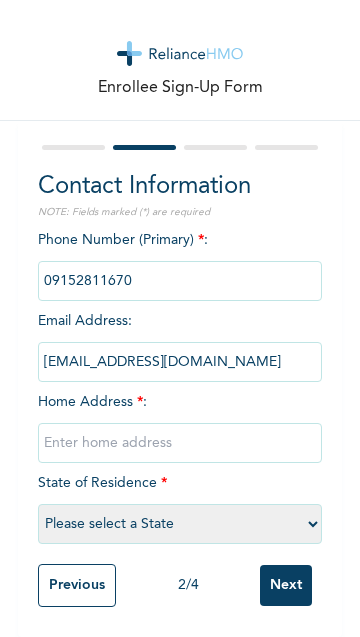 scroll, scrollTop: 7, scrollLeft: 0, axis: vertical 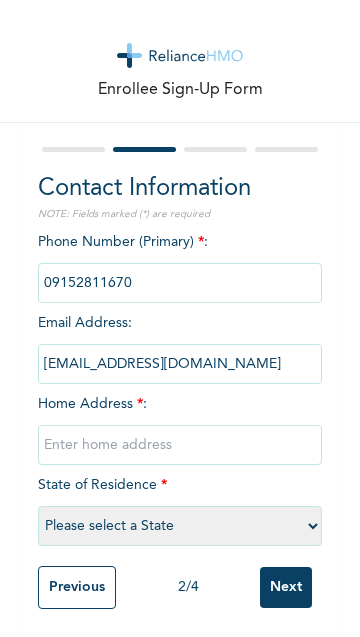 click at bounding box center (180, 283) 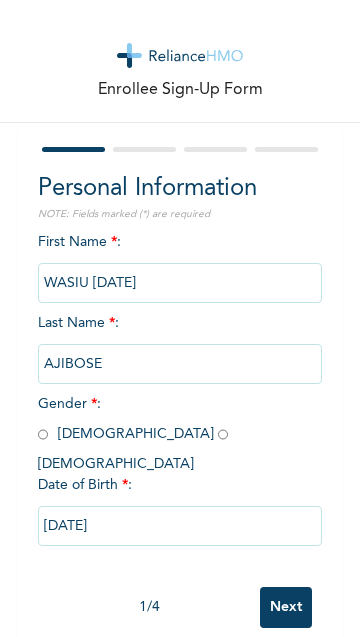 click on "[DATE]" at bounding box center (180, 526) 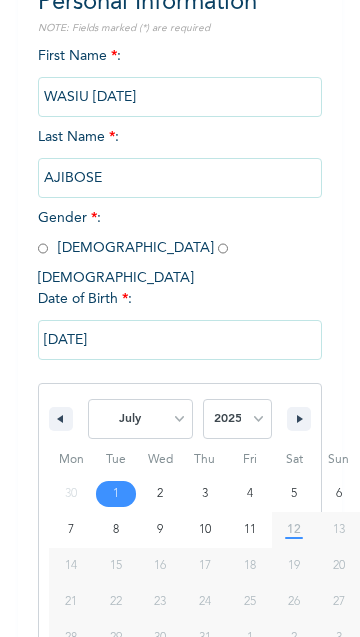 scroll, scrollTop: 212, scrollLeft: 0, axis: vertical 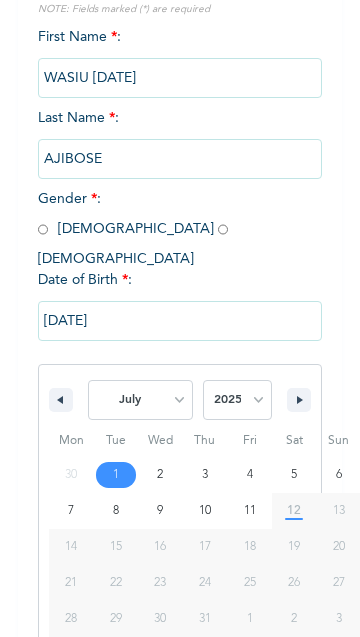 click on "2025 2024 2023 2022 2021 2020 2019 2018 2017 2016 2015 2014 2013 2012 2011 2010 2009 2008 2007 2006 2005 2004 2003 2002 2001 2000 1999 1998 1997 1996 1995 1994 1993 1992 1991 1990 1989 1988 1987 1986 1985 1984 1983 1982 1981 1980 1979 1978 1977 1976 1975 1974 1973 1972 1971 1970 1969 1968 1967 1966 1965 1964 1963 1962 1961 1960" at bounding box center [237, 400] 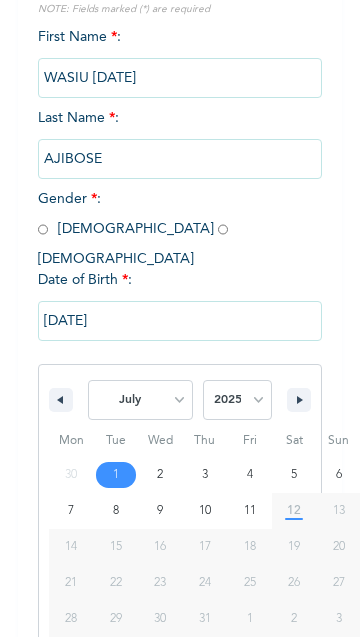 select on "1993" 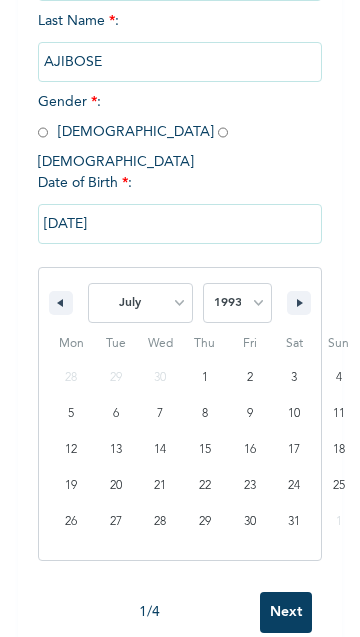 scroll, scrollTop: 314, scrollLeft: 0, axis: vertical 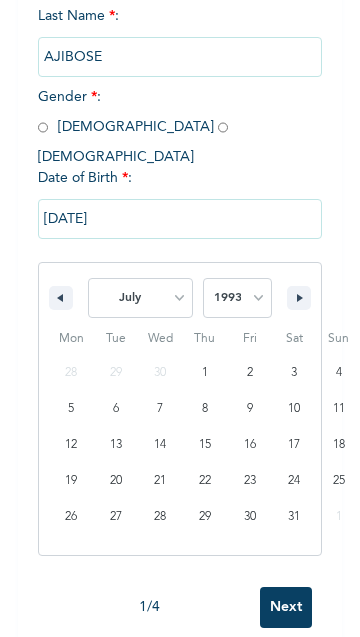 click on "[DATE]" at bounding box center (180, 219) 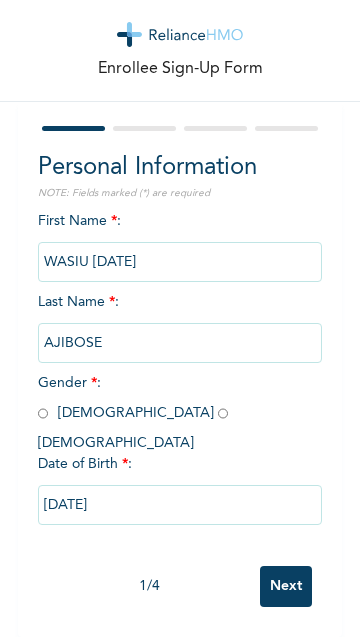 scroll, scrollTop: 7, scrollLeft: 0, axis: vertical 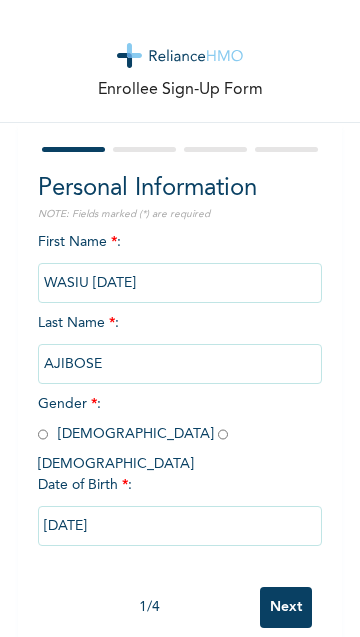 click on "[DATE]" at bounding box center [180, 526] 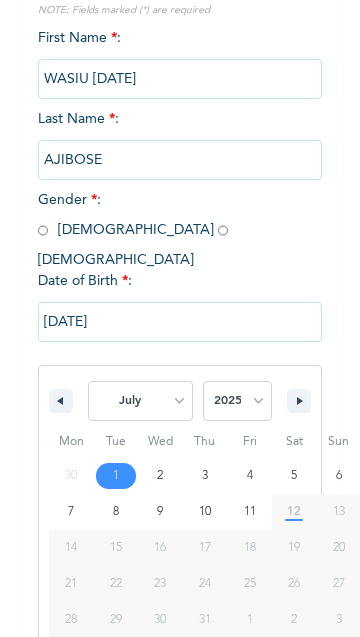 scroll, scrollTop: 212, scrollLeft: 0, axis: vertical 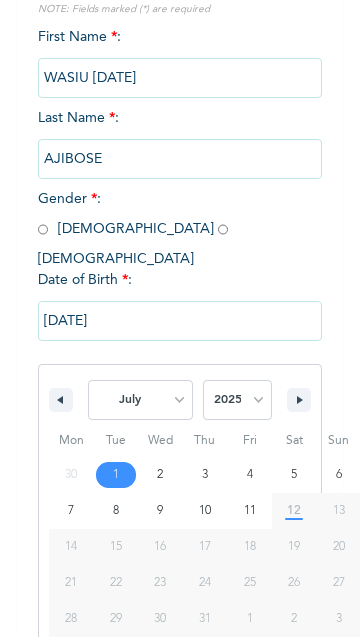 click on "[DATE]" at bounding box center (180, 321) 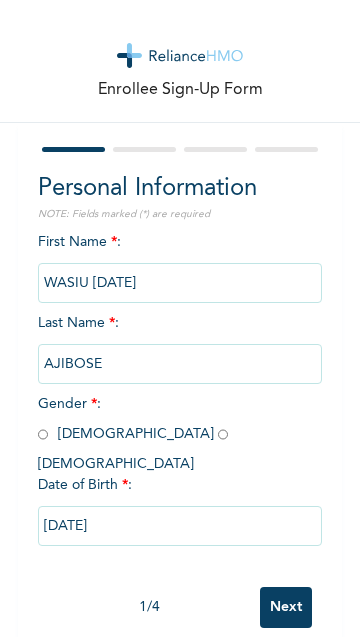 click on "[DATE]" at bounding box center (180, 526) 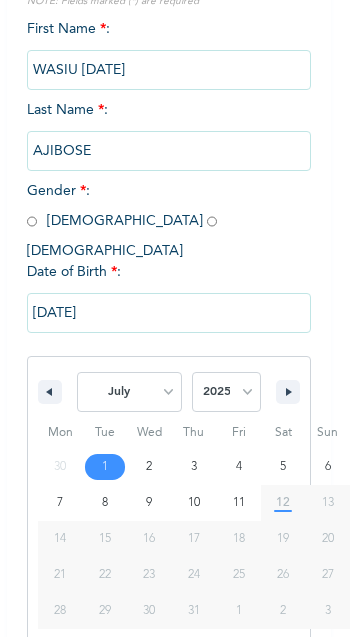 scroll, scrollTop: 220, scrollLeft: 11, axis: both 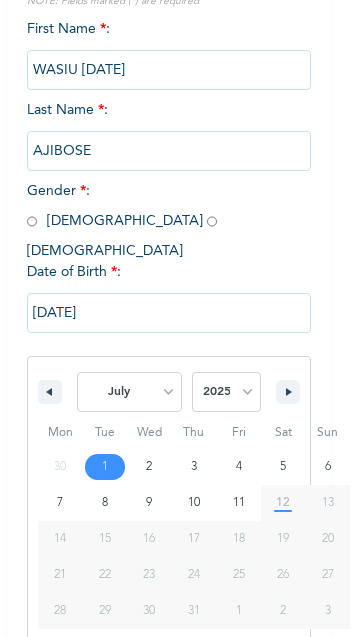 click on "January February March April May June July August September October November December" at bounding box center [129, 392] 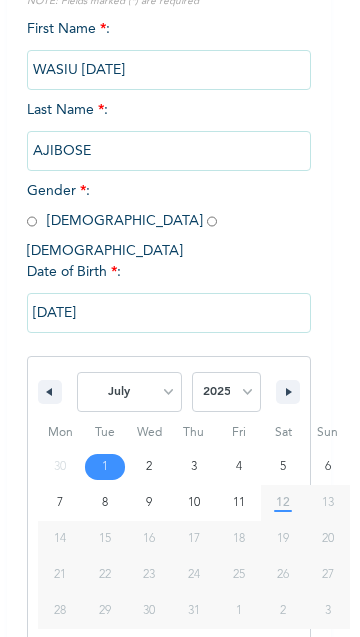 click on "2025 2024 2023 2022 2021 2020 2019 2018 2017 2016 2015 2014 2013 2012 2011 2010 2009 2008 2007 2006 2005 2004 2003 2002 2001 2000 1999 1998 1997 1996 1995 1994 1993 1992 1991 1990 1989 1988 1987 1986 1985 1984 1983 1982 1981 1980 1979 1978 1977 1976 1975 1974 1973 1972 1971 1970 1969 1968 1967 1966 1965 1964 1963 1962 1961 1960" at bounding box center (226, 392) 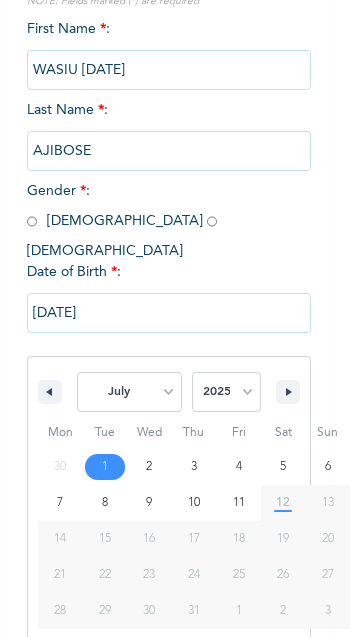 select on "1983" 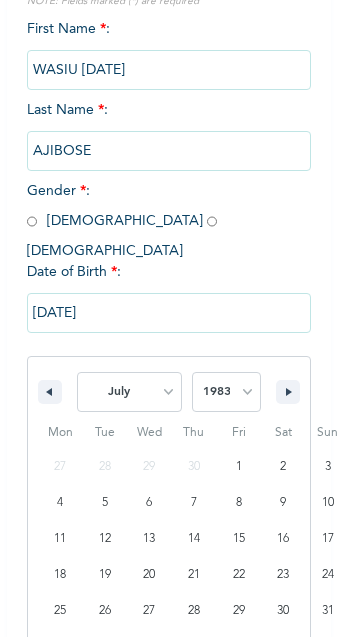 click on "2025 2024 2023 2022 2021 2020 2019 2018 2017 2016 2015 2014 2013 2012 2011 2010 2009 2008 2007 2006 2005 2004 2003 2002 2001 2000 1999 1998 1997 1996 1995 1994 1993 1992 1991 1990 1989 1988 1987 1986 1985 1984 1983 1982 1981 1980 1979 1978 1977 1976 1975 1974 1973 1972 1971 1970 1969 1968 1967 1966 1965 1964 1963 1962 1961 1960" at bounding box center (226, 392) 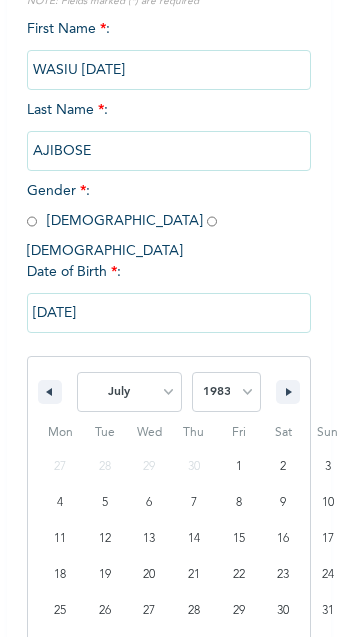 click on "Personal Information NOTE: Fields marked (*) are required First Name   * : WASIU [DATE] Last Name   * : [PERSON_NAME] Gender   * : [DEMOGRAPHIC_DATA]   [DEMOGRAPHIC_DATA] Date of Birth   * : [DEMOGRAPHIC_DATA] January February March April May June July August September October November [DATE] 2024 2023 2022 2021 2020 2019 2018 2017 2016 2015 2014 2013 2012 2011 2010 2009 2008 2007 2006 2005 2004 2003 2002 2001 2000 1999 1998 1997 1996 1995 1994 1993 1992 1991 1990 1989 1988 1987 1986 1985 1984 1983 1982 1981 1980 1979 1978 1977 1976 1975 1974 1973 1972 1971 1970 1969 1968 1967 1966 1965 1964 1963 1962 1961 1960 Mon Tue Wed Thu Fri Sat Sun 27 28 29 30 1 2 3 4 5 6 7 8 9 10 11 12 13 14 15 16 17 18 19 20 21 22 23 24 25 26 27 28 29 30 31 1  / 4 Next" at bounding box center (169, 331) 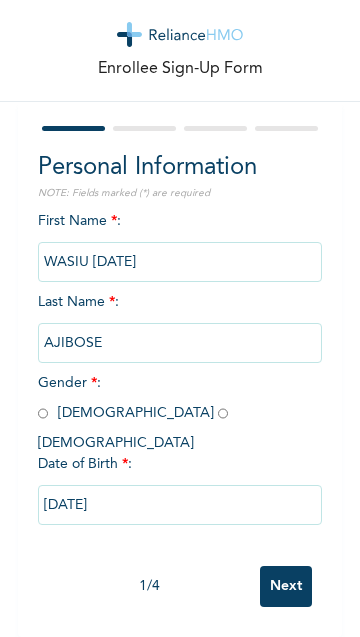 scroll, scrollTop: 7, scrollLeft: 0, axis: vertical 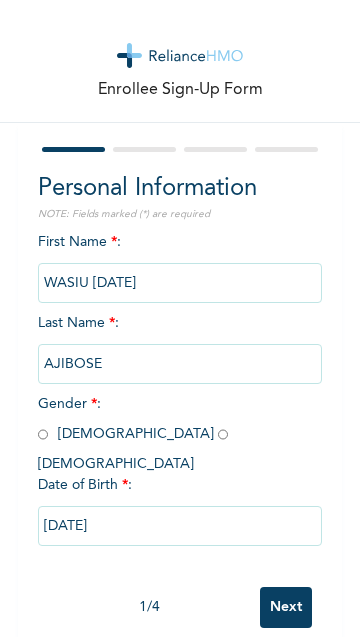 click at bounding box center [43, 434] 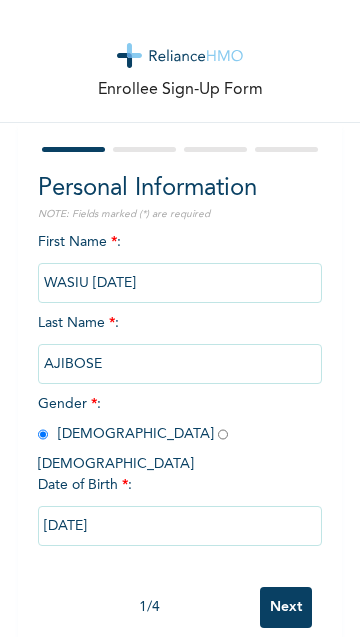 radio on "true" 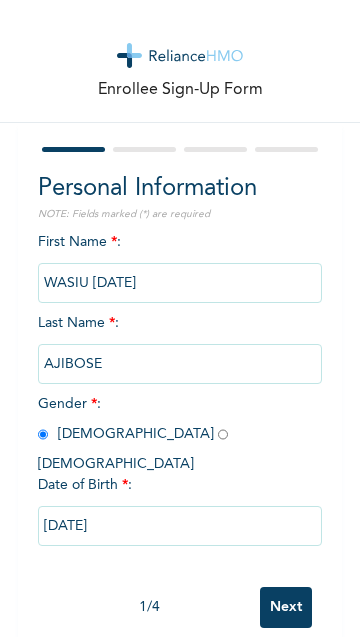 click on "[DATE]" at bounding box center [180, 526] 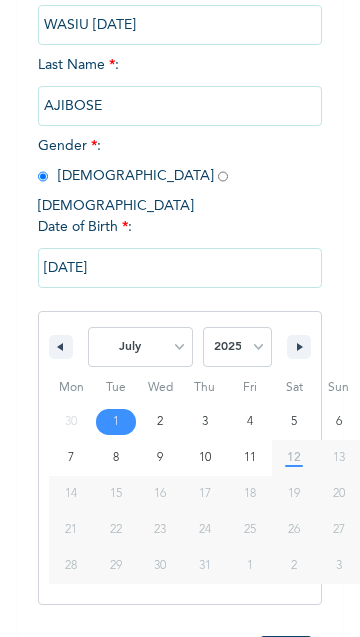 scroll, scrollTop: 314, scrollLeft: 0, axis: vertical 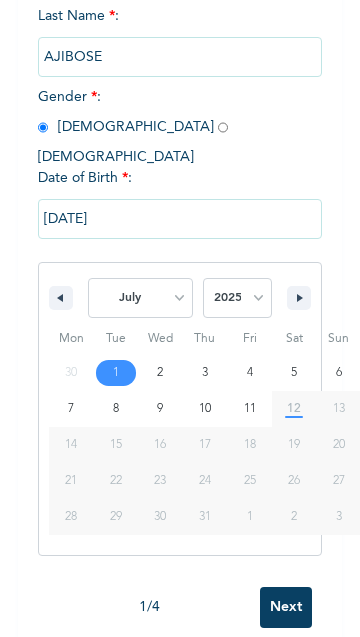 click on "1  / 4" at bounding box center (149, 607) 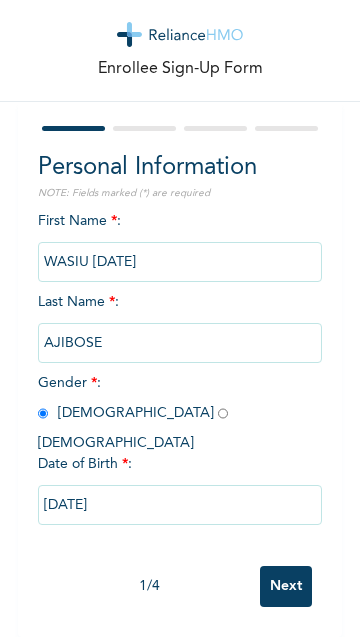 scroll, scrollTop: 7, scrollLeft: 0, axis: vertical 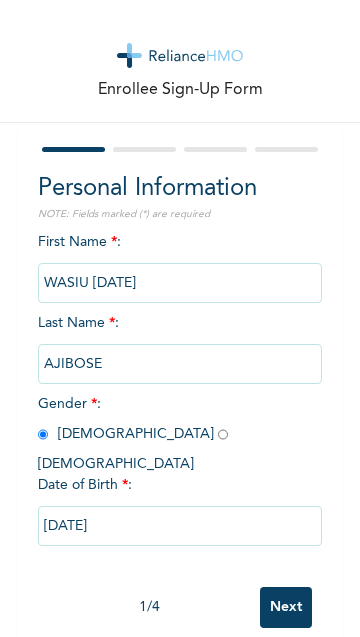 click on "[DATE]" at bounding box center [180, 526] 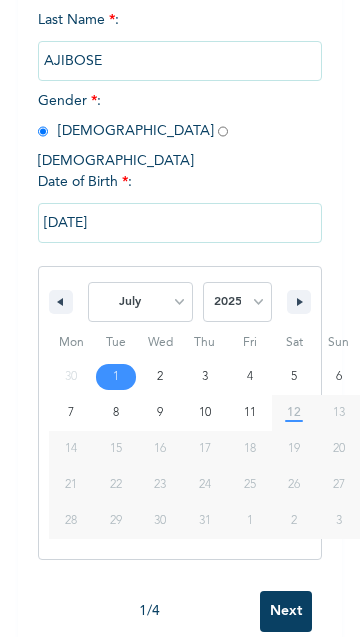scroll, scrollTop: 314, scrollLeft: 0, axis: vertical 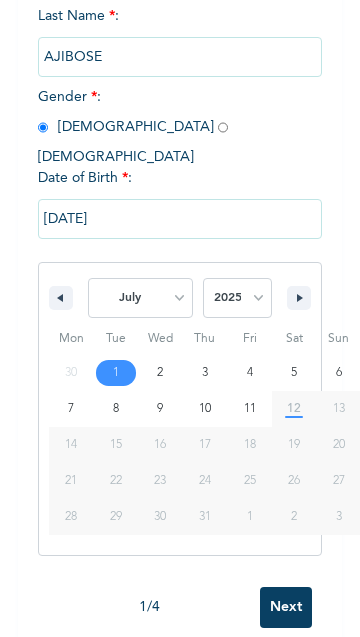 click on "Personal Information NOTE: Fields marked (*) are required First Name   * : WASIU [DATE] Last Name   * : [PERSON_NAME] Gender   * : [DEMOGRAPHIC_DATA]   [DEMOGRAPHIC_DATA] Date of Birth   * : [DEMOGRAPHIC_DATA] January February March April May June July August September October November [DATE] 2024 2023 2022 2021 2020 2019 2018 2017 2016 2015 2014 2013 2012 2011 2010 2009 2008 2007 2006 2005 2004 2003 2002 2001 2000 1999 1998 1997 1996 1995 1994 1993 1992 1991 1990 1989 1988 1987 1986 1985 1984 1983 1982 1981 1980 1979 1978 1977 1976 1975 1974 1973 1972 1971 1970 1969 1968 1967 1966 1965 1964 1963 1962 1961 1960 Mon Tue Wed Thu Fri Sat Sun 30 1 2 3 4 5 6 7 8 9 10 11 12 13 14 15 16 17 18 19 20 21 22 23 24 25 26 27 28 29 30 31 1 2 3 1  / 4 Next" at bounding box center [180, 237] 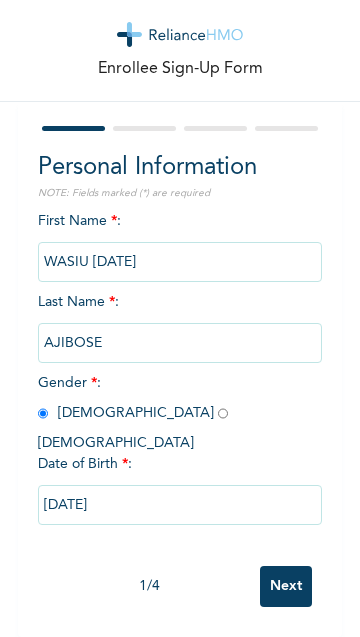 scroll, scrollTop: 7, scrollLeft: 0, axis: vertical 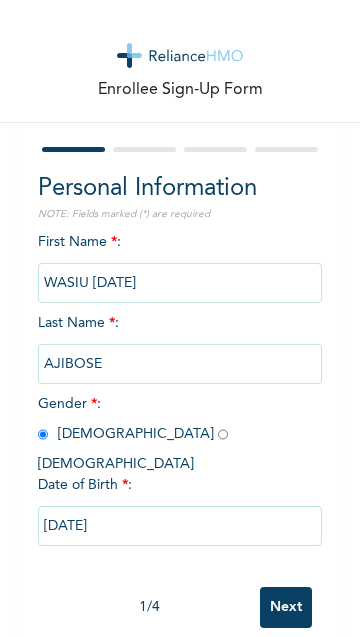 click on "[DATE]" at bounding box center (180, 526) 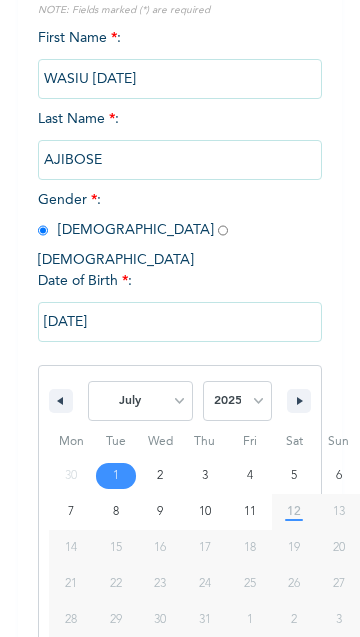 scroll, scrollTop: 212, scrollLeft: 0, axis: vertical 